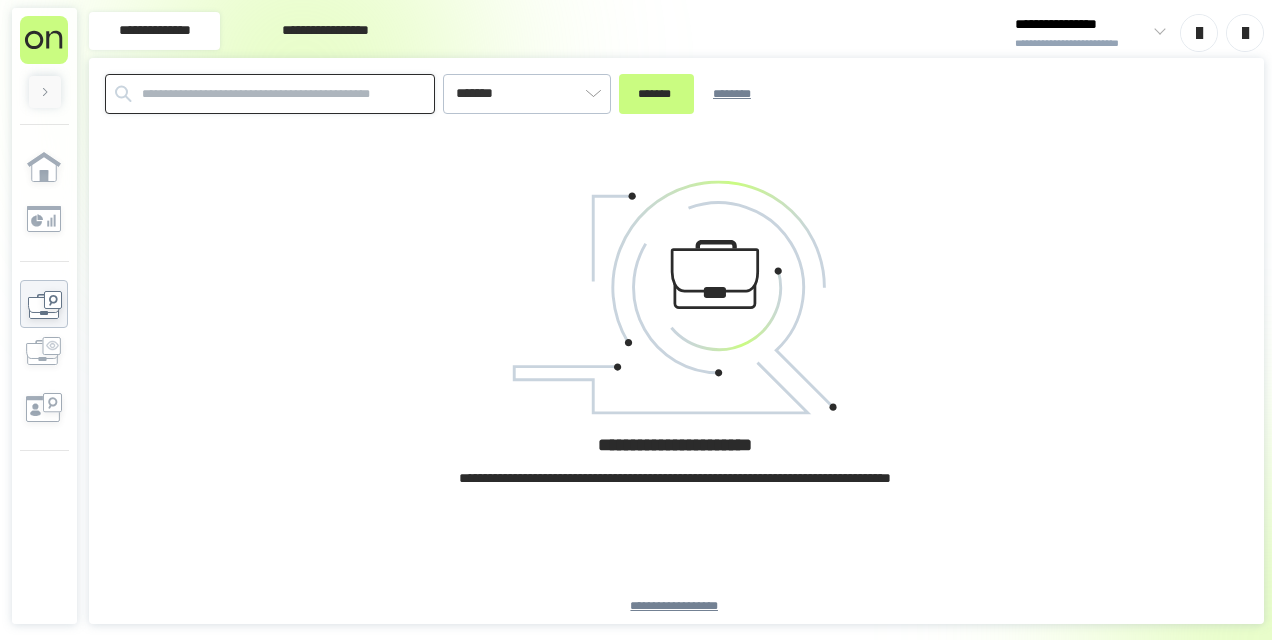 scroll, scrollTop: 0, scrollLeft: 0, axis: both 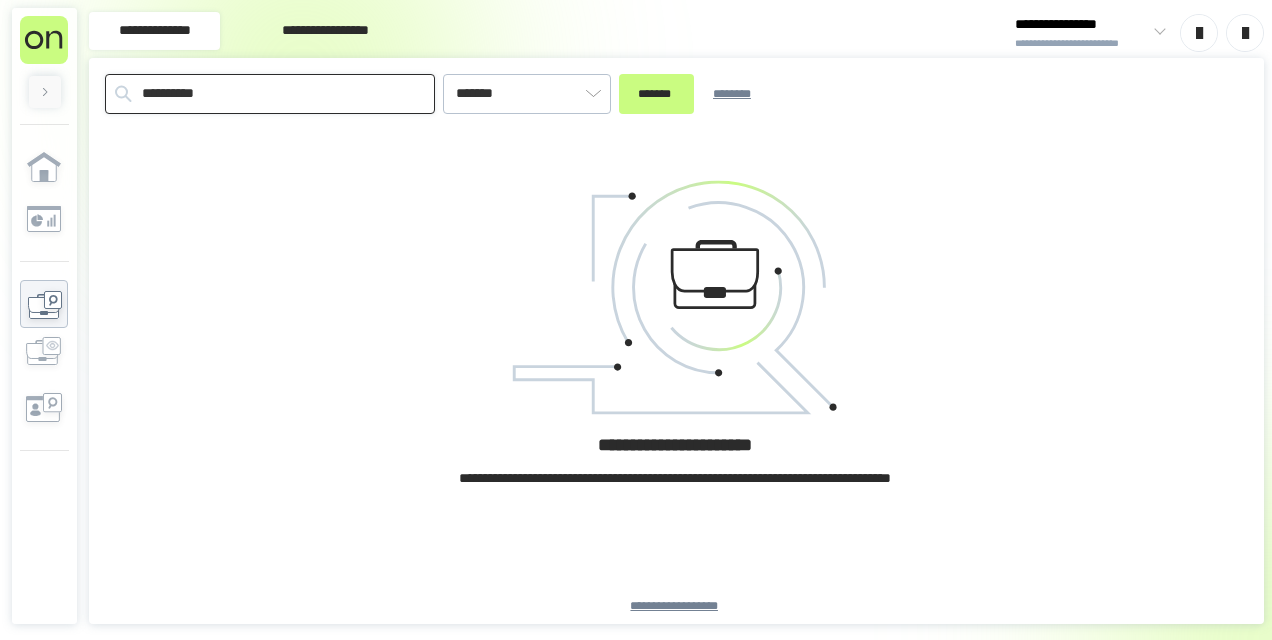 drag, startPoint x: 177, startPoint y: 82, endPoint x: -4, endPoint y: 50, distance: 183.80696 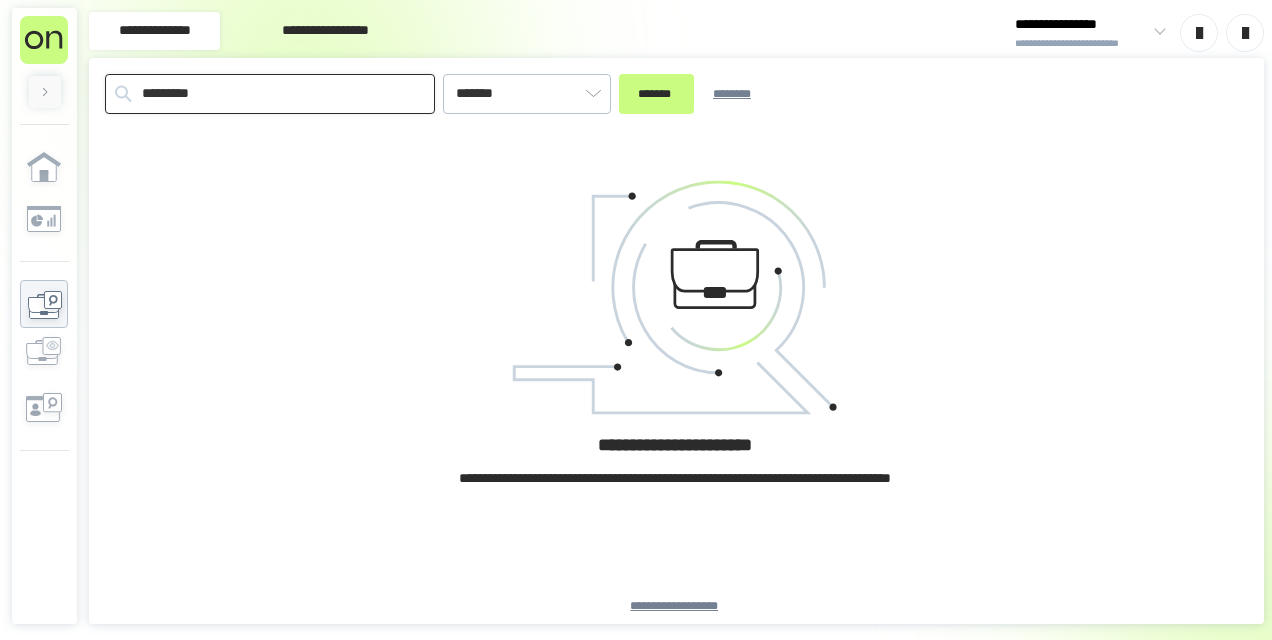 type on "*********" 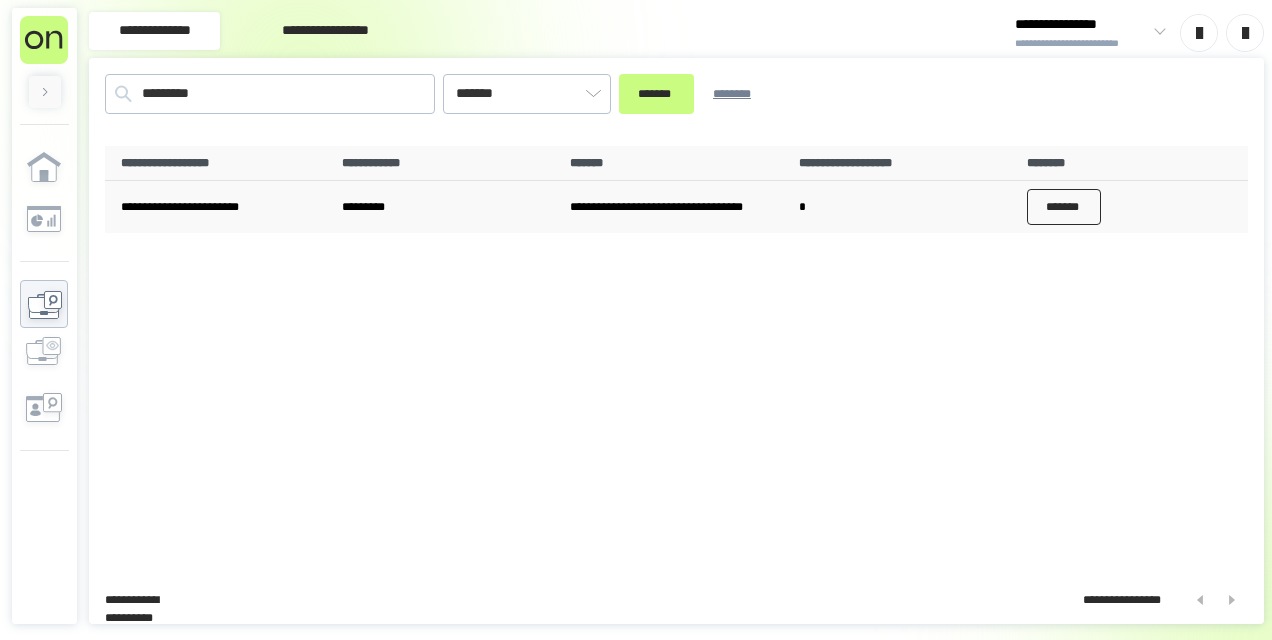 click on "*******" at bounding box center (1064, 207) 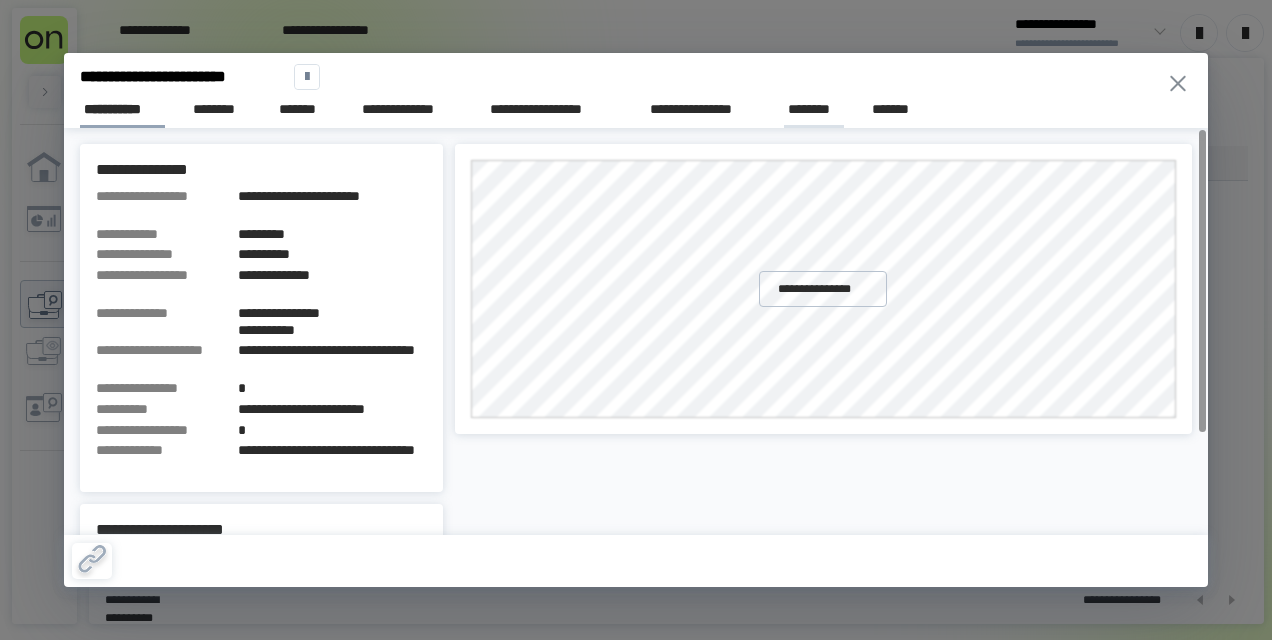 click on "********" at bounding box center (814, 109) 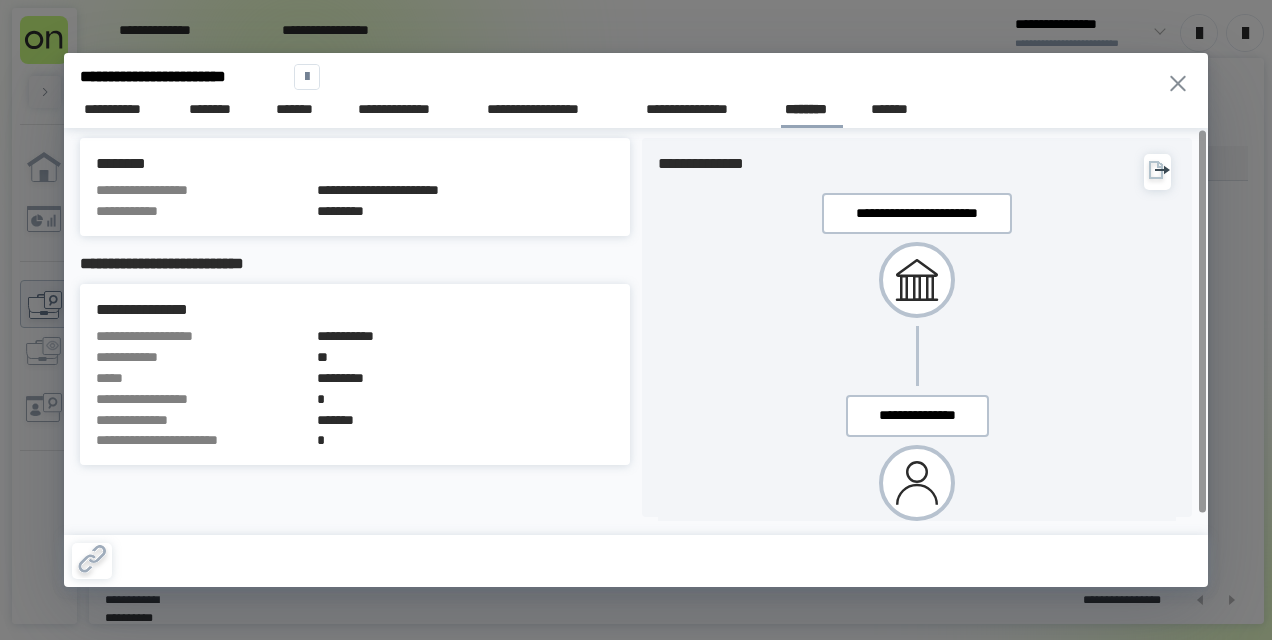 scroll, scrollTop: 22, scrollLeft: 0, axis: vertical 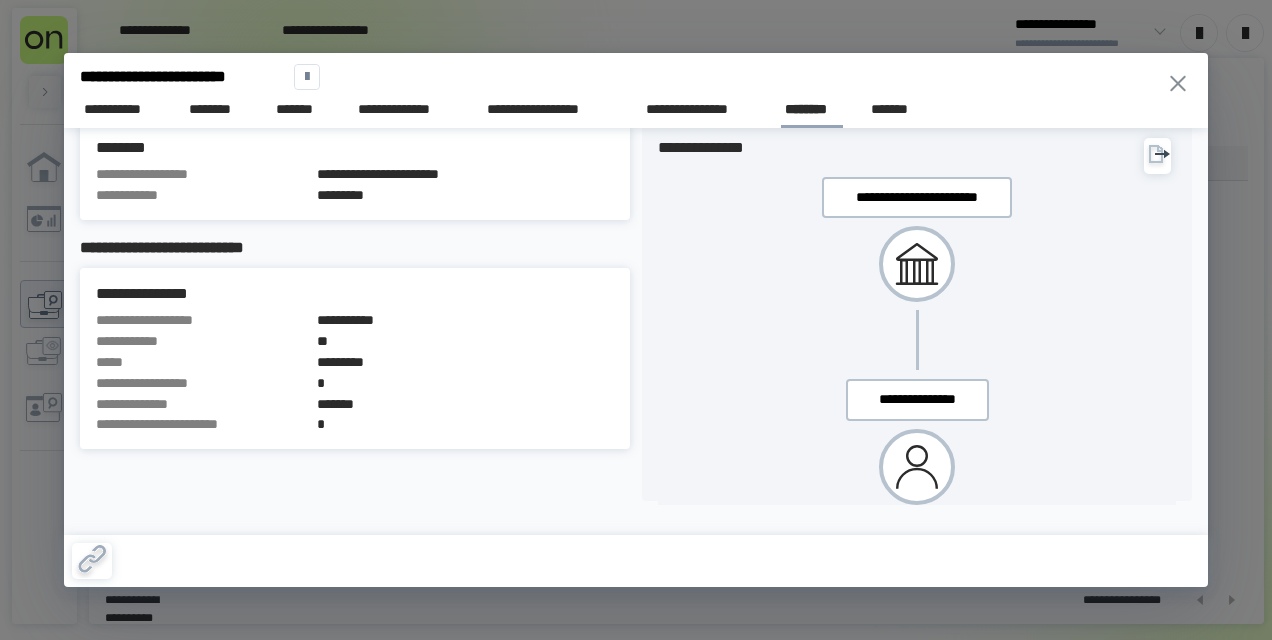 click on "**********" at bounding box center (636, 294) 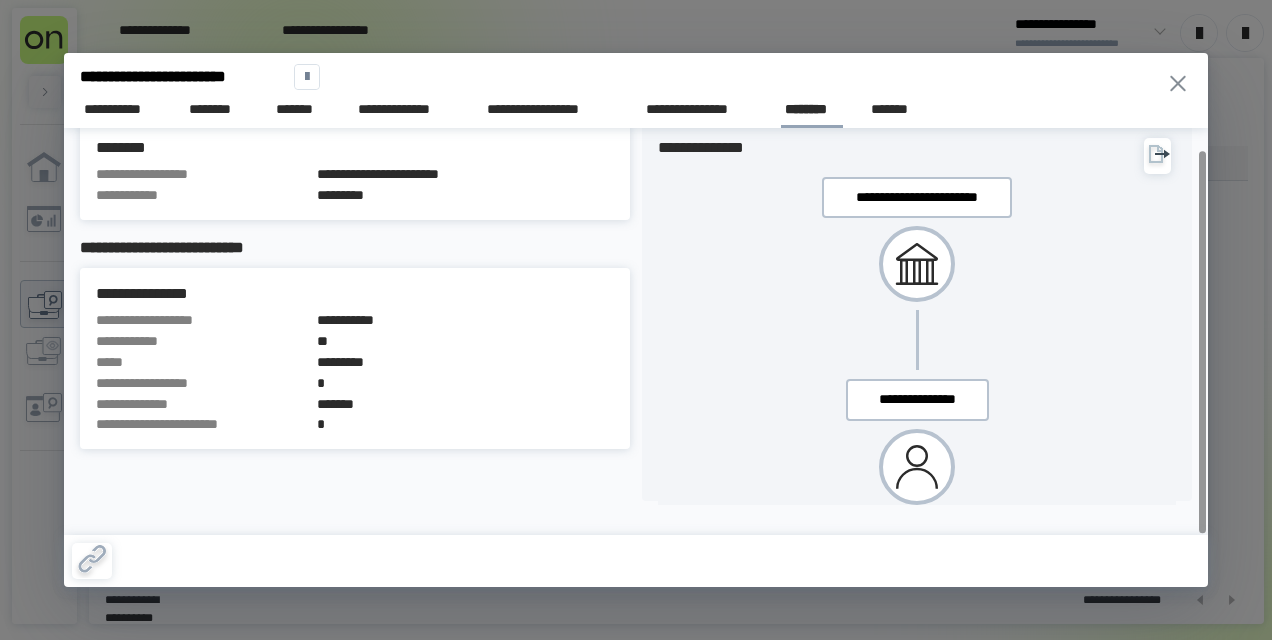 click 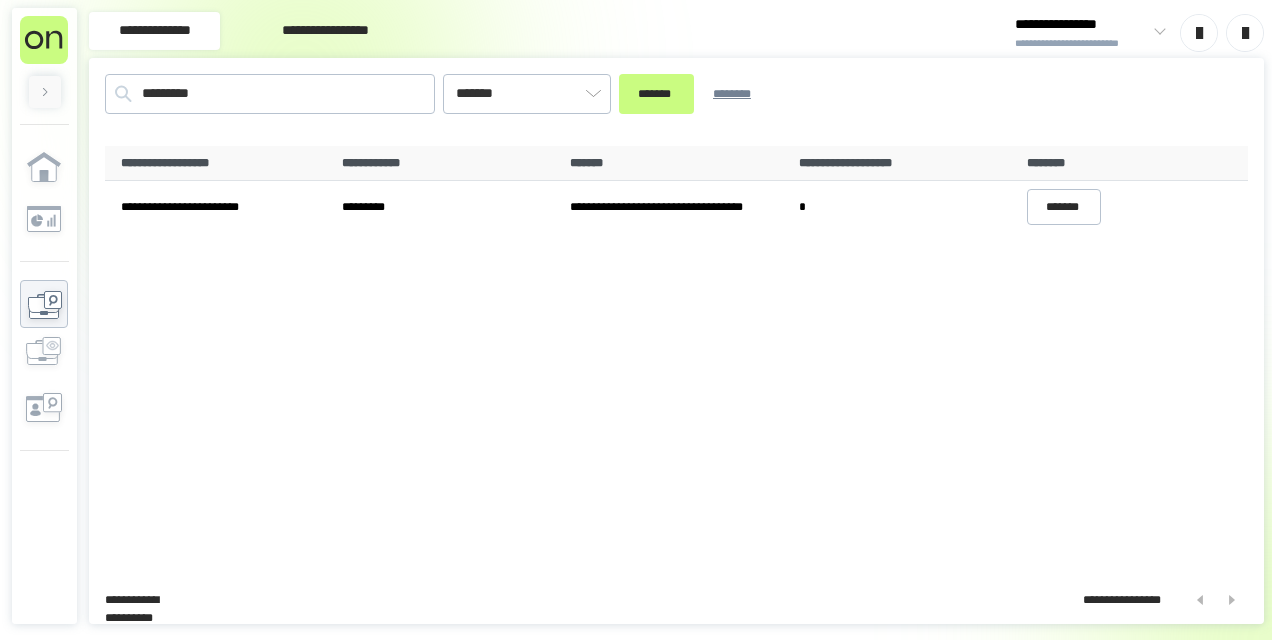 click on "*******" at bounding box center (656, 93) 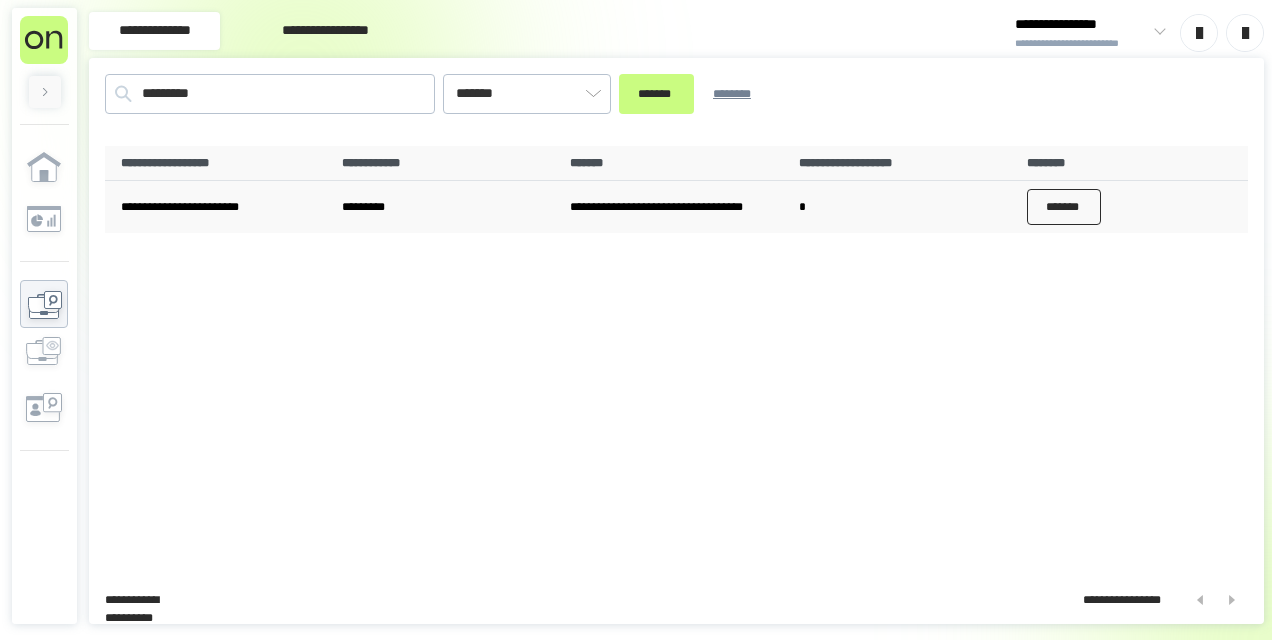 click on "*******" at bounding box center (1064, 207) 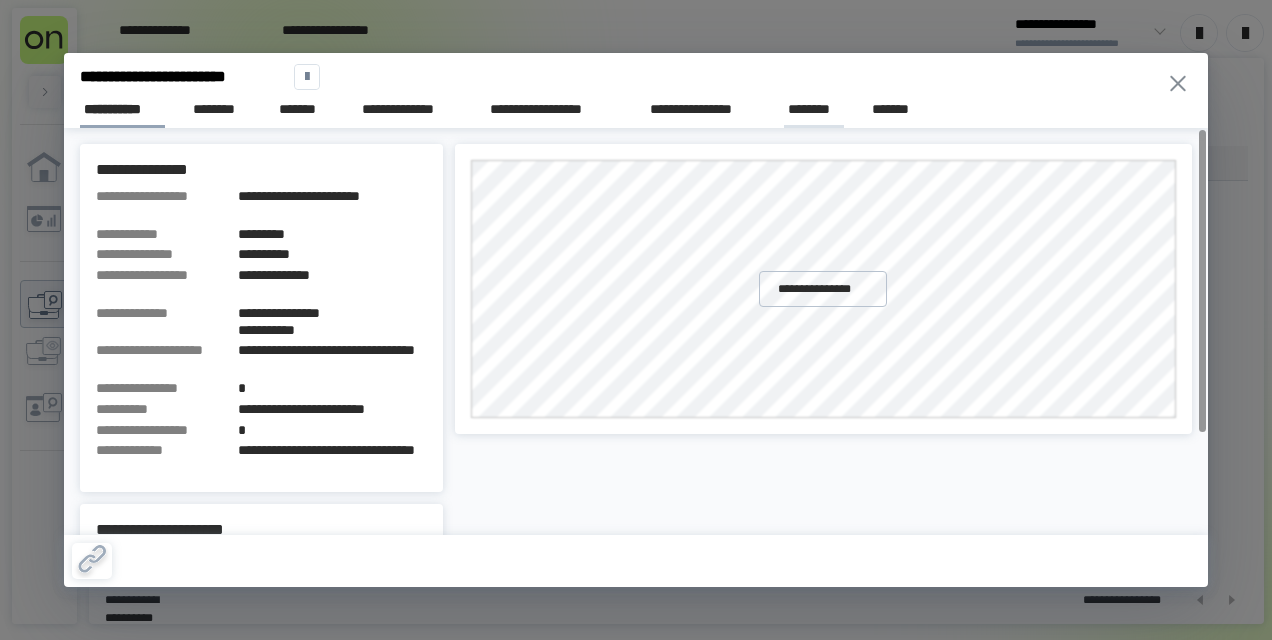click on "********" at bounding box center [814, 109] 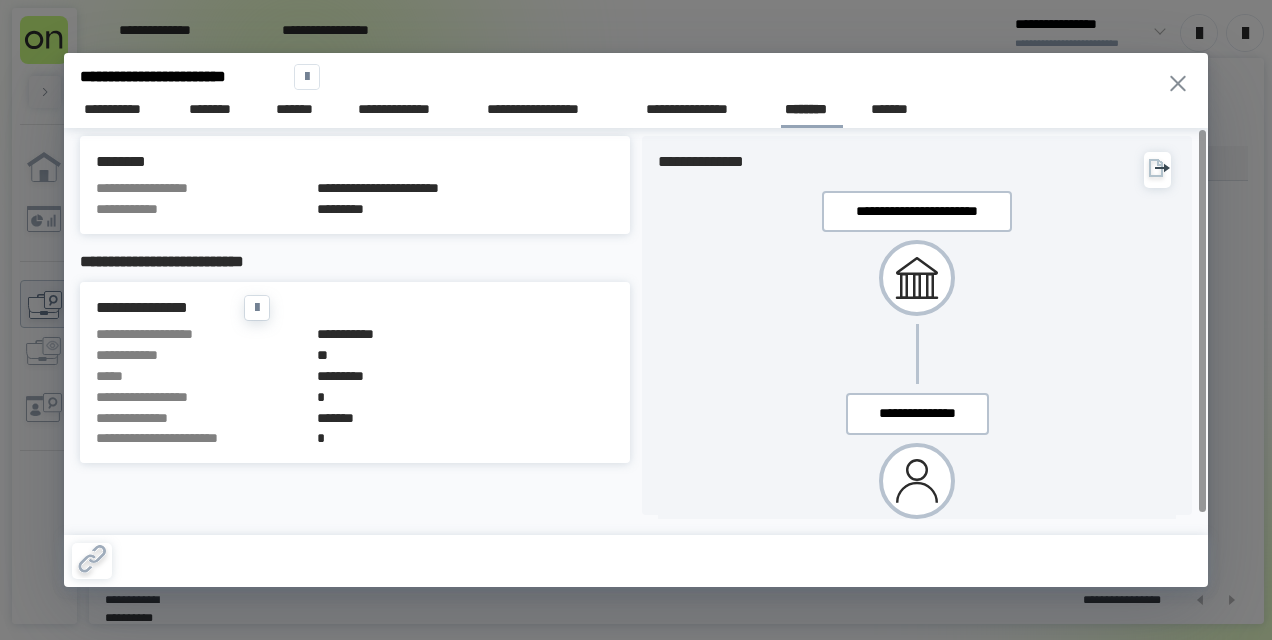 scroll, scrollTop: 0, scrollLeft: 0, axis: both 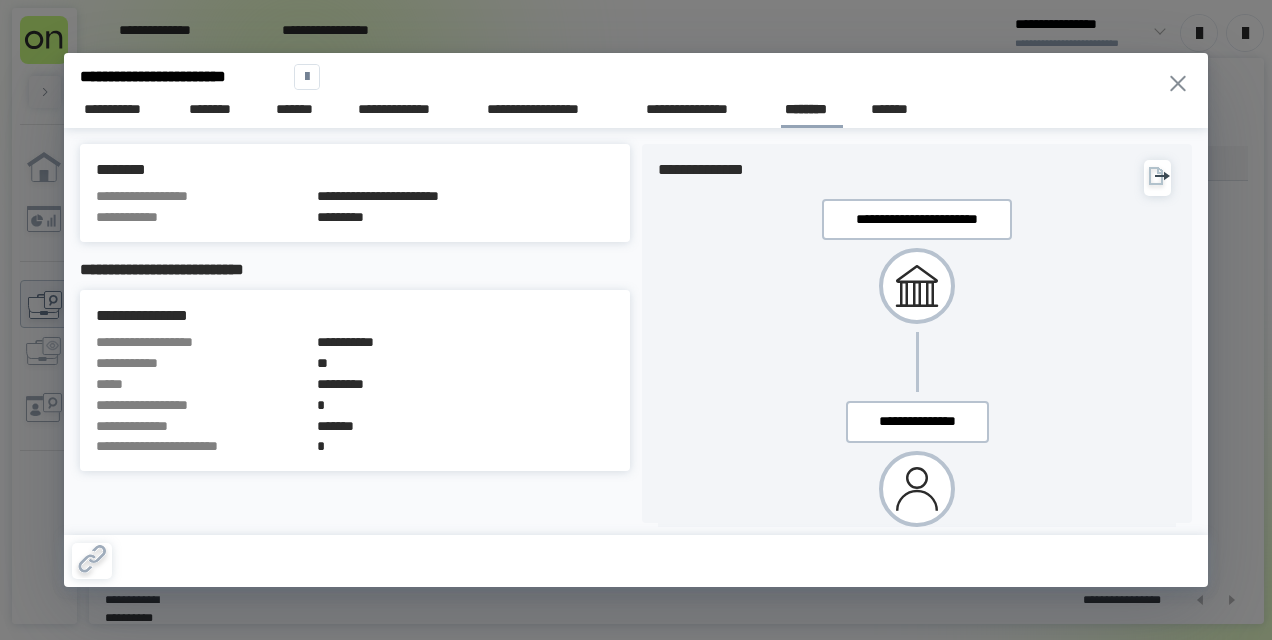 click 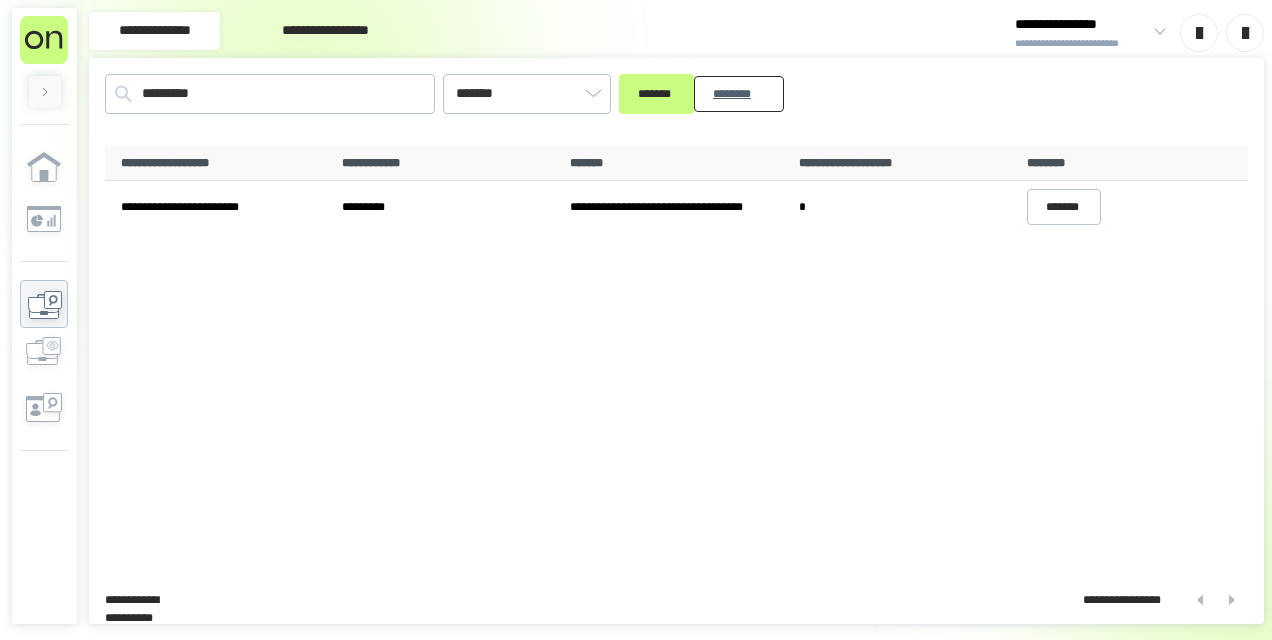 drag, startPoint x: 770, startPoint y: 90, endPoint x: 753, endPoint y: 92, distance: 17.117243 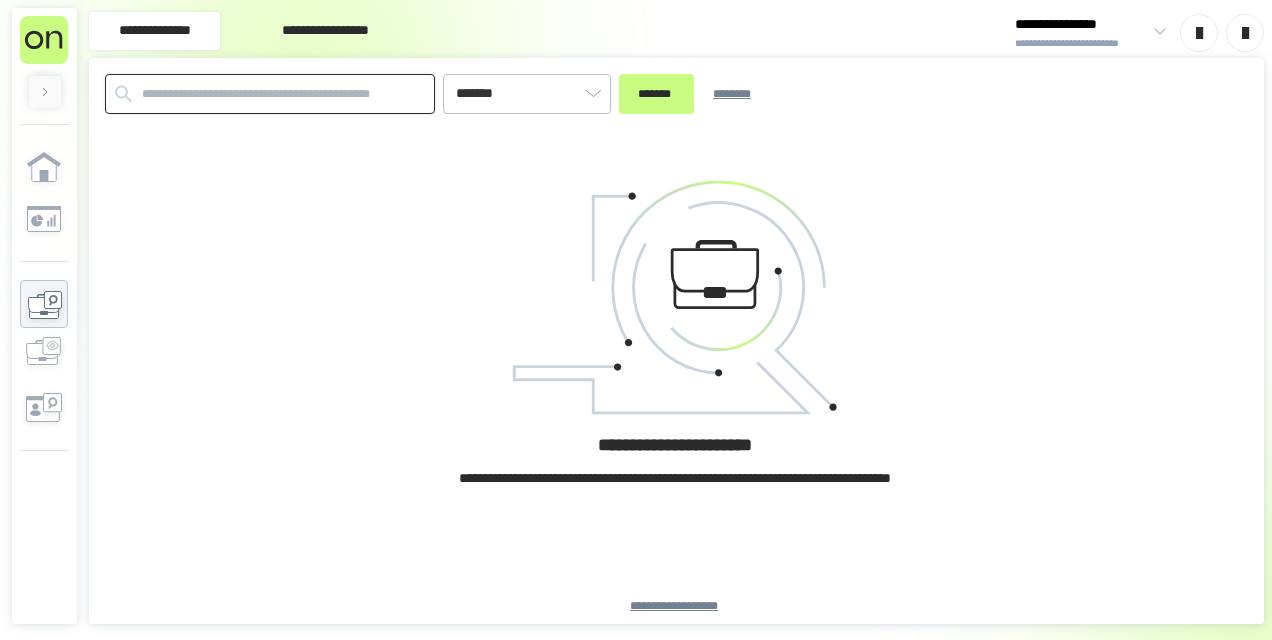click at bounding box center [270, 94] 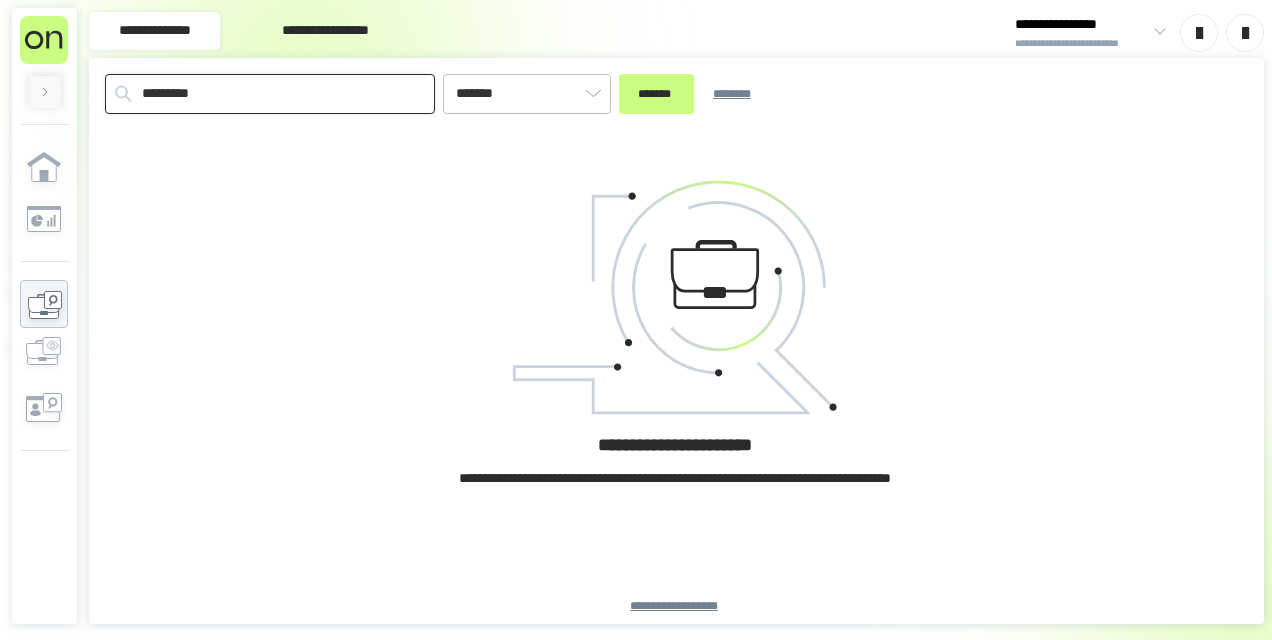 type on "*********" 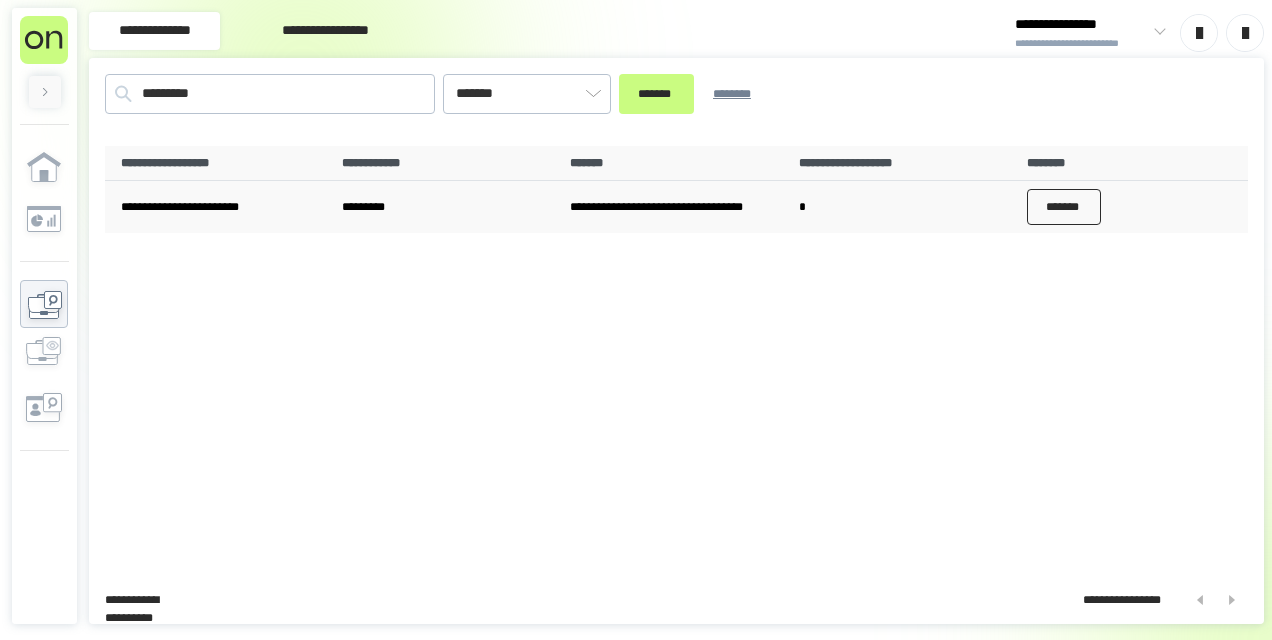 click on "*******" at bounding box center (1064, 207) 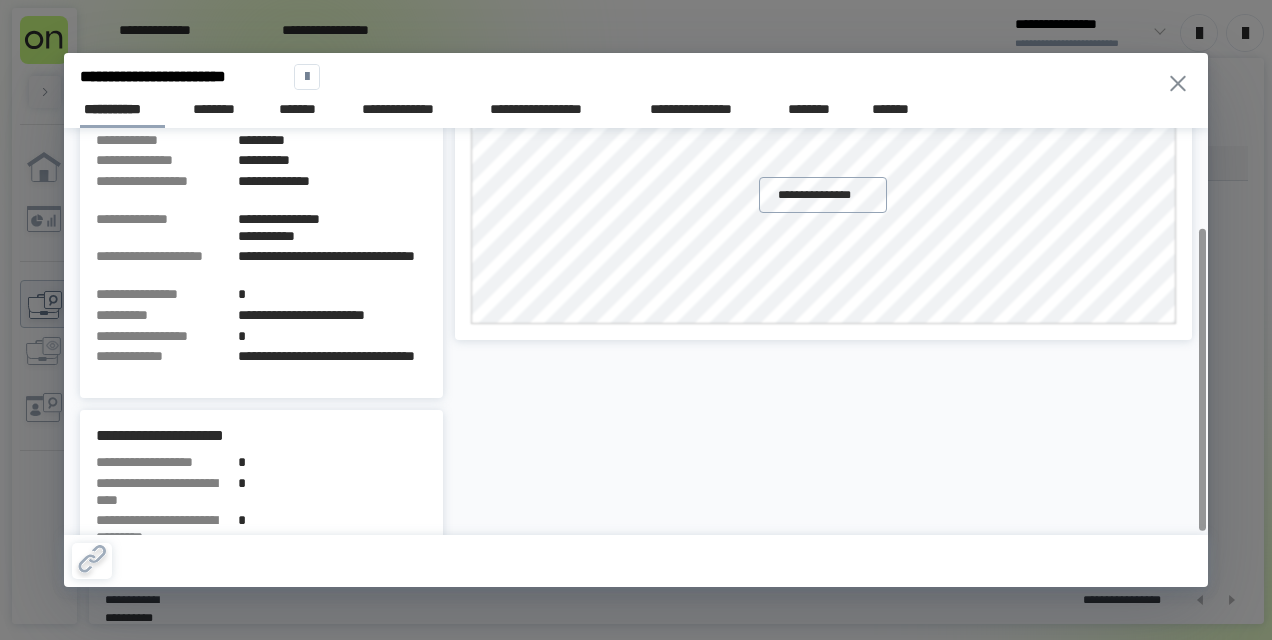 scroll, scrollTop: 136, scrollLeft: 0, axis: vertical 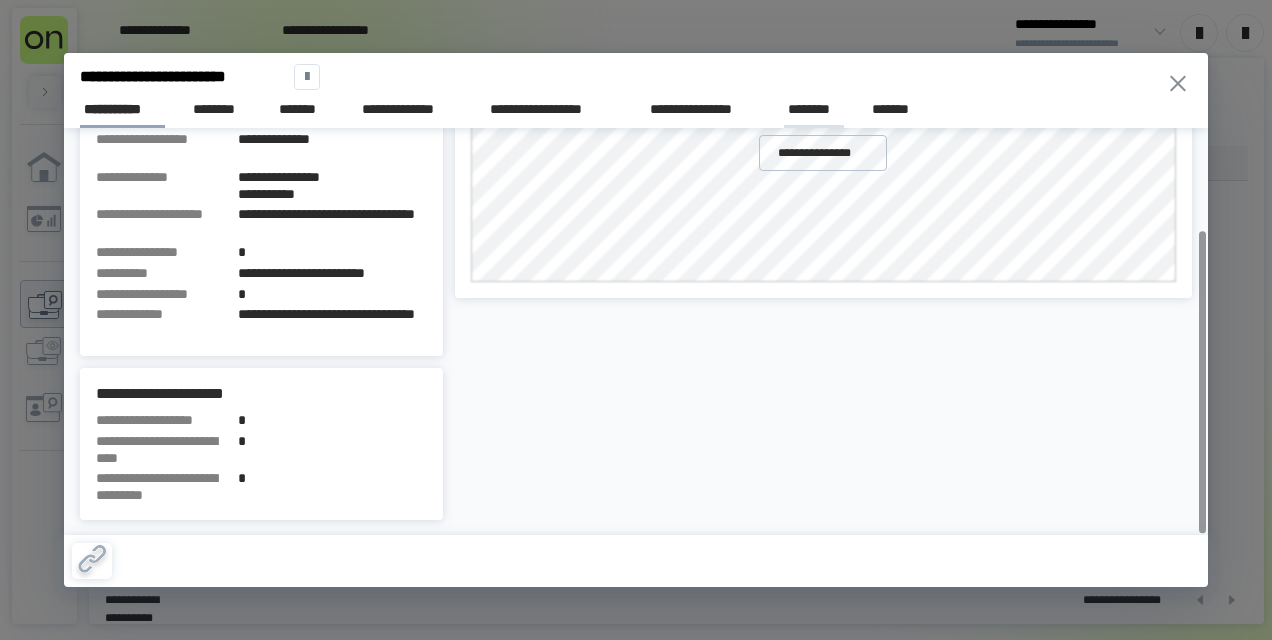 click on "********" at bounding box center [814, 109] 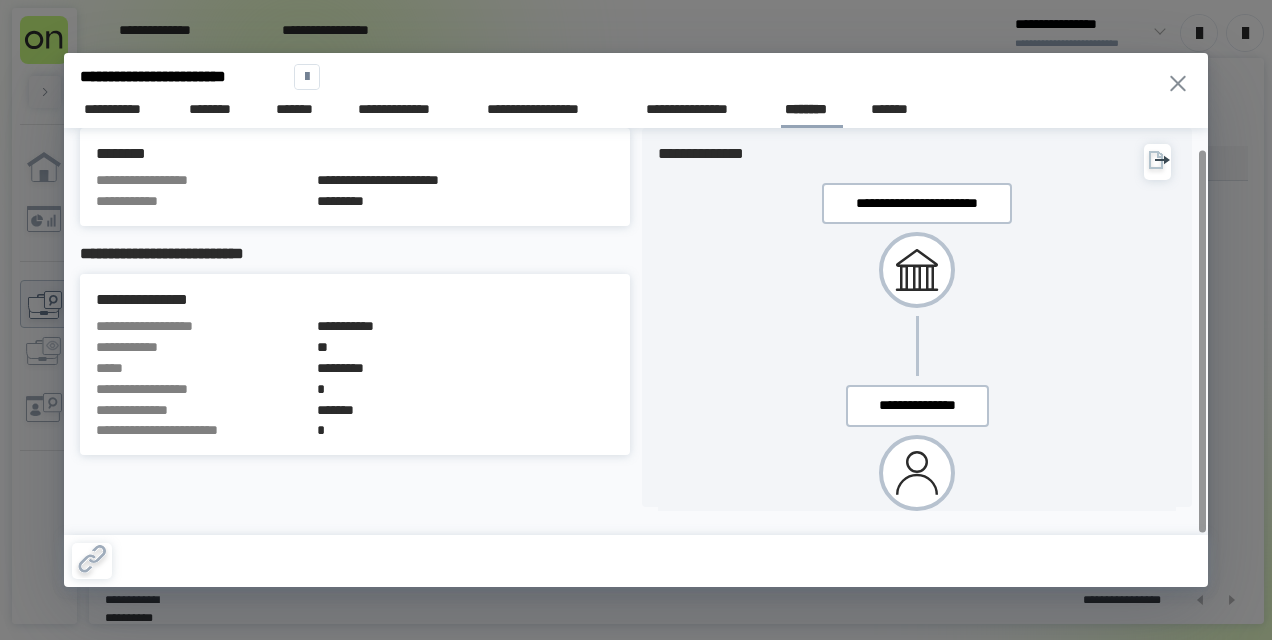 scroll, scrollTop: 22, scrollLeft: 0, axis: vertical 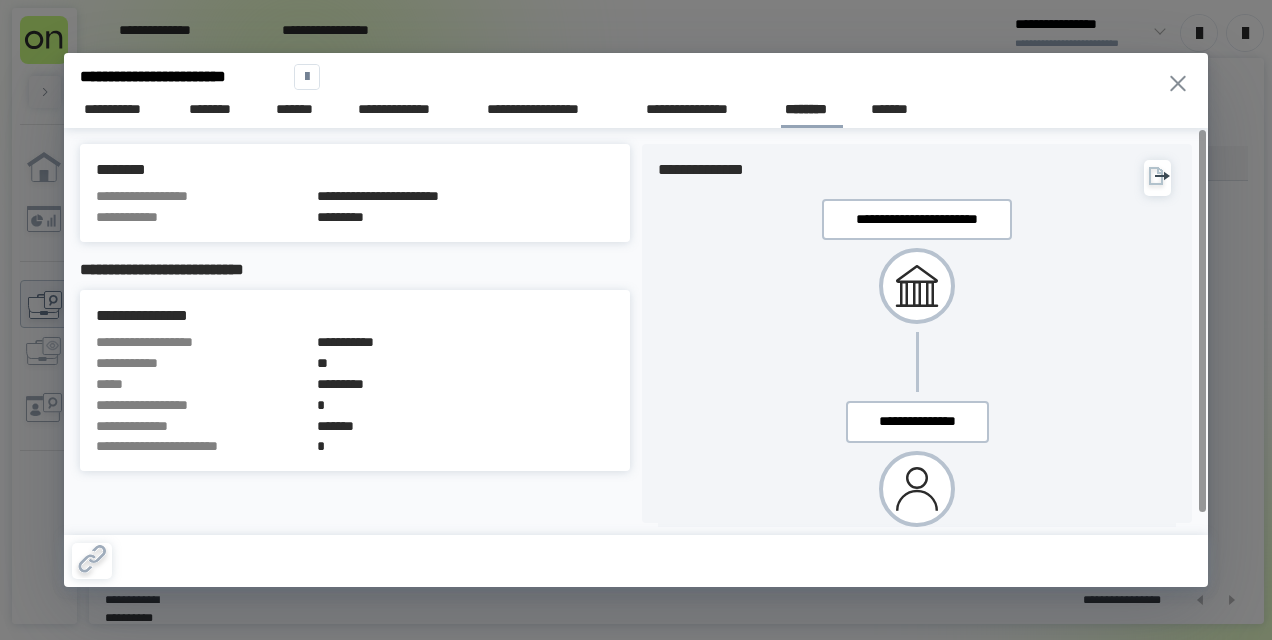 click 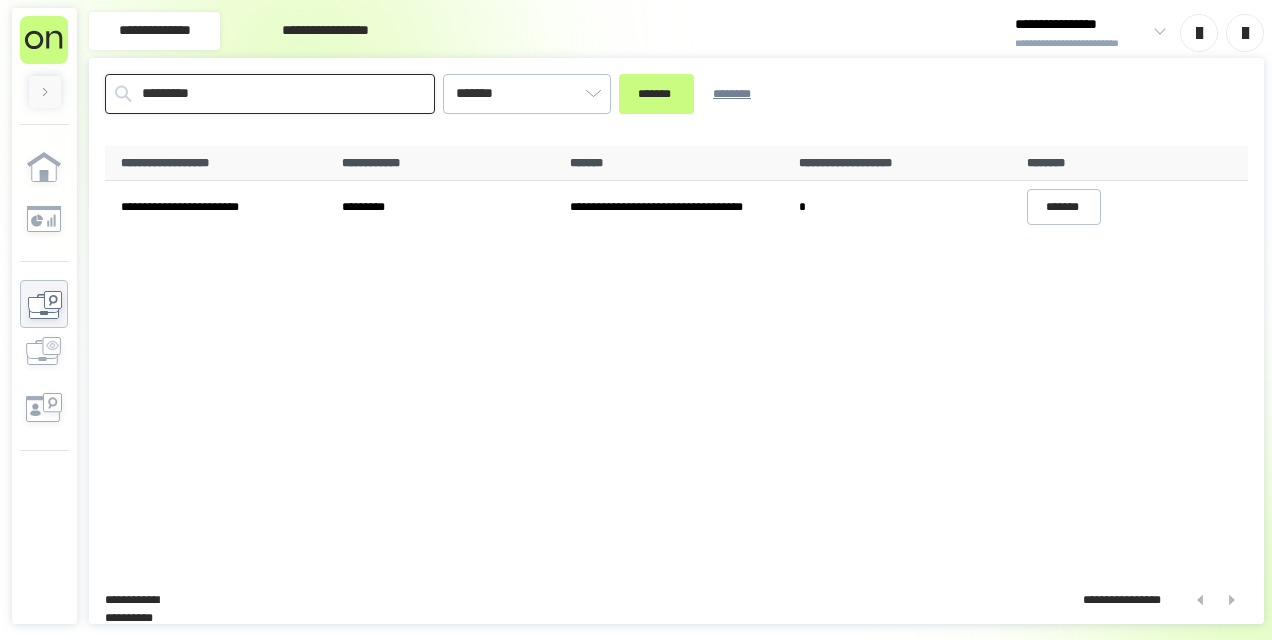 drag, startPoint x: 281, startPoint y: 104, endPoint x: -4, endPoint y: 113, distance: 285.14206 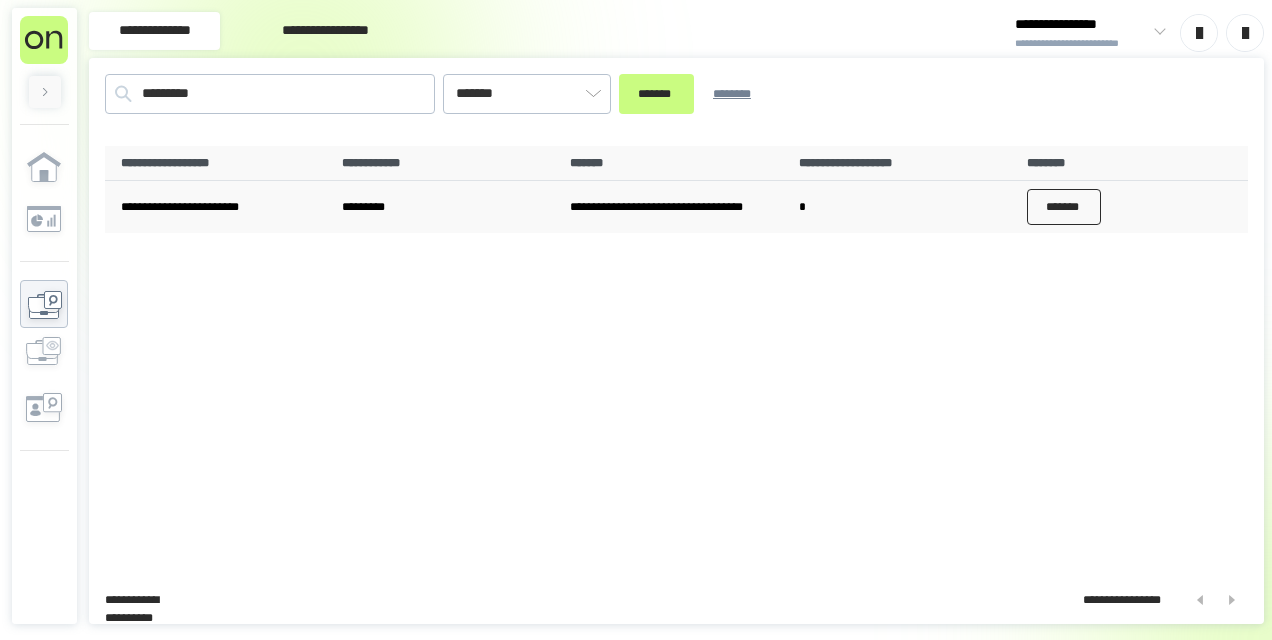 click on "*******" at bounding box center (1064, 207) 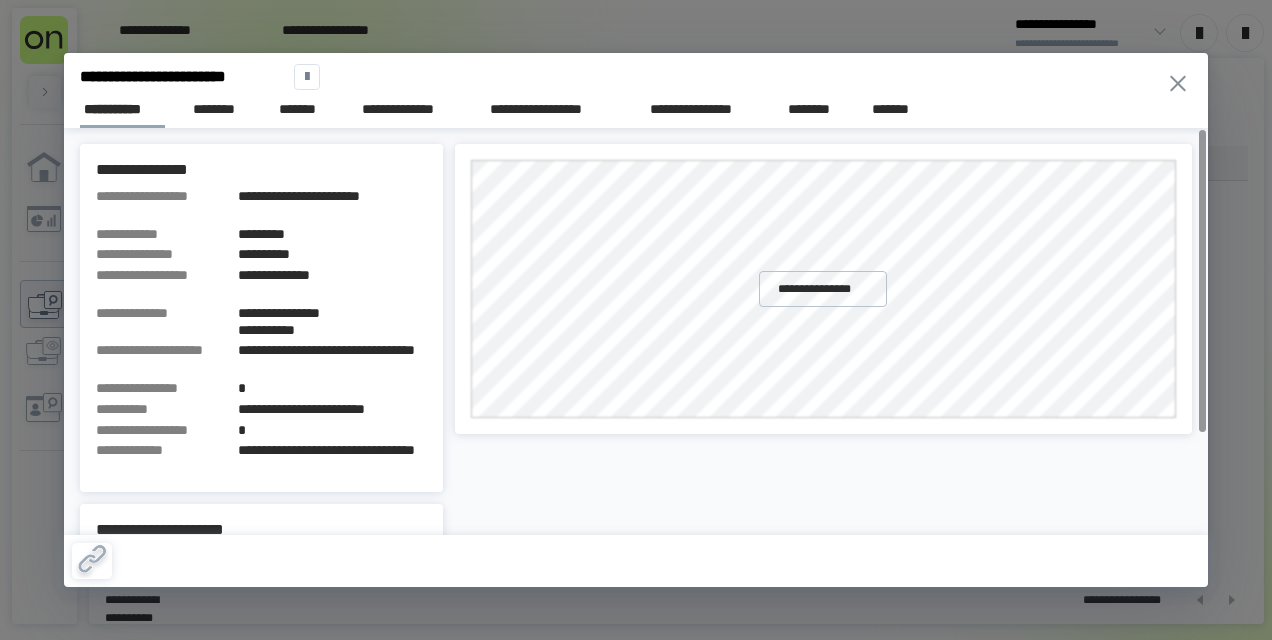 click on "**********" at bounding box center (636, 106) 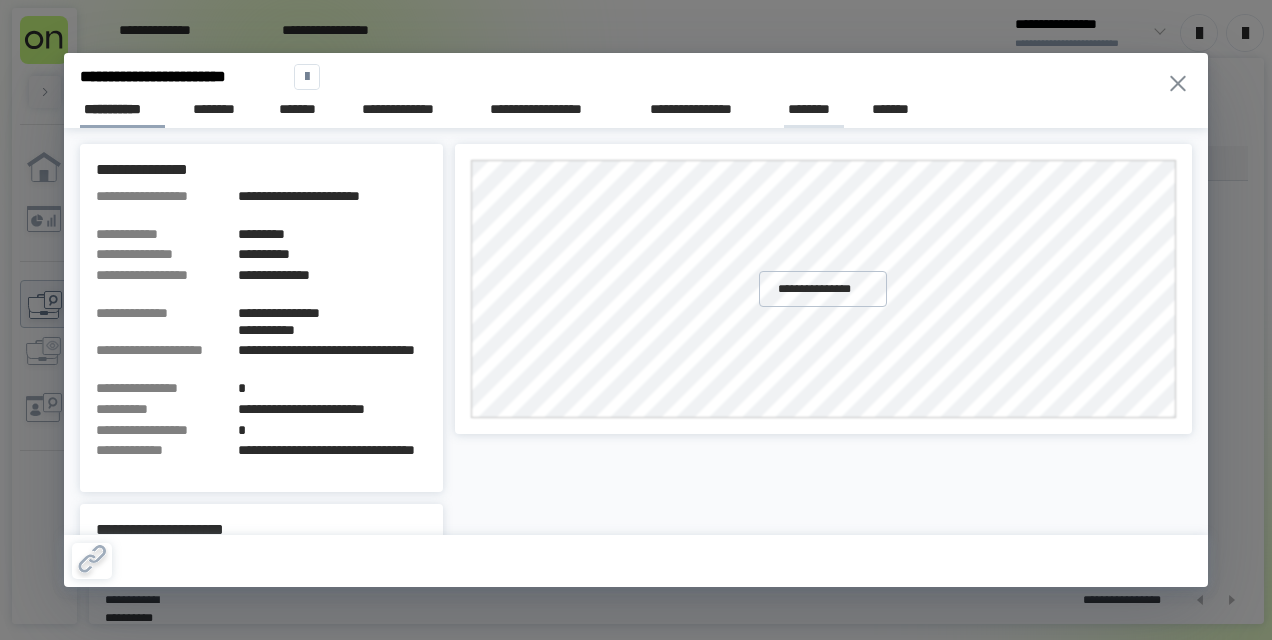 click on "********" at bounding box center (814, 109) 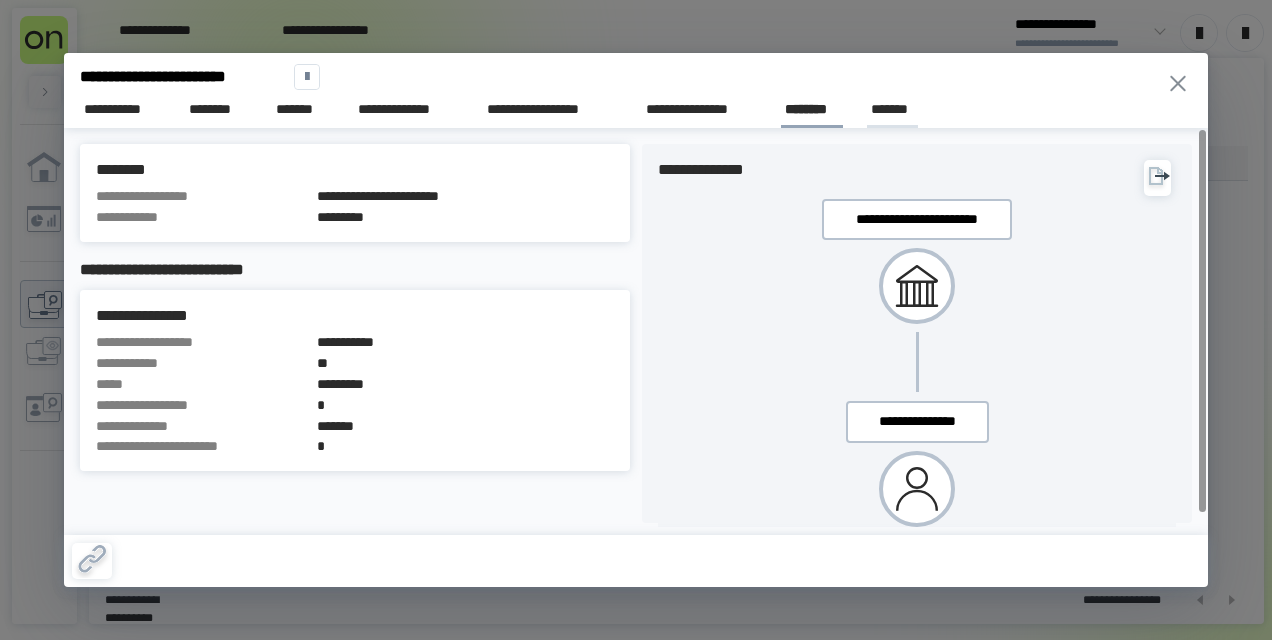 click on "*******" at bounding box center [892, 109] 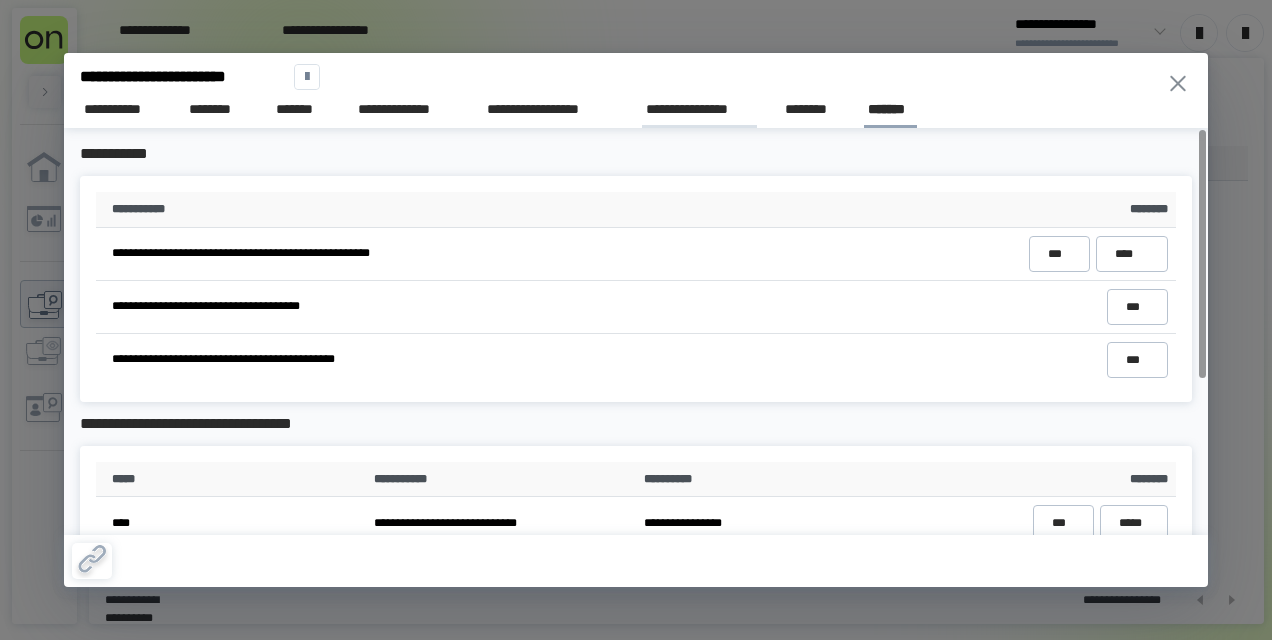 click on "**********" at bounding box center [699, 109] 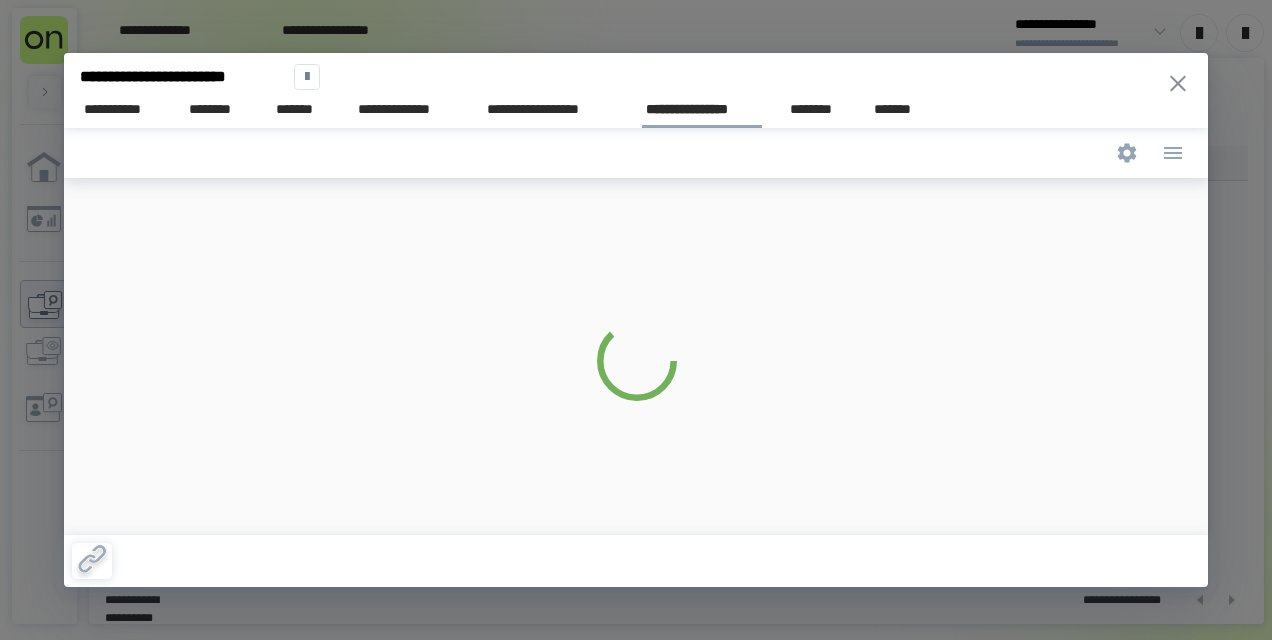 scroll, scrollTop: 0, scrollLeft: 0, axis: both 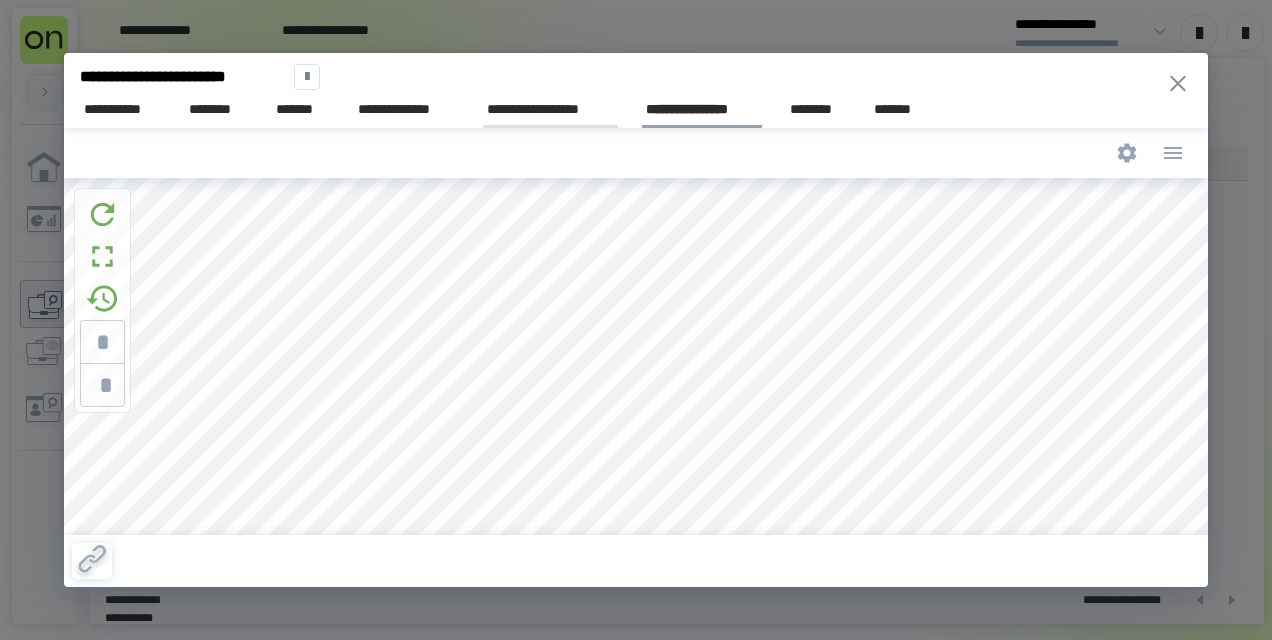 click on "**********" at bounding box center (551, 109) 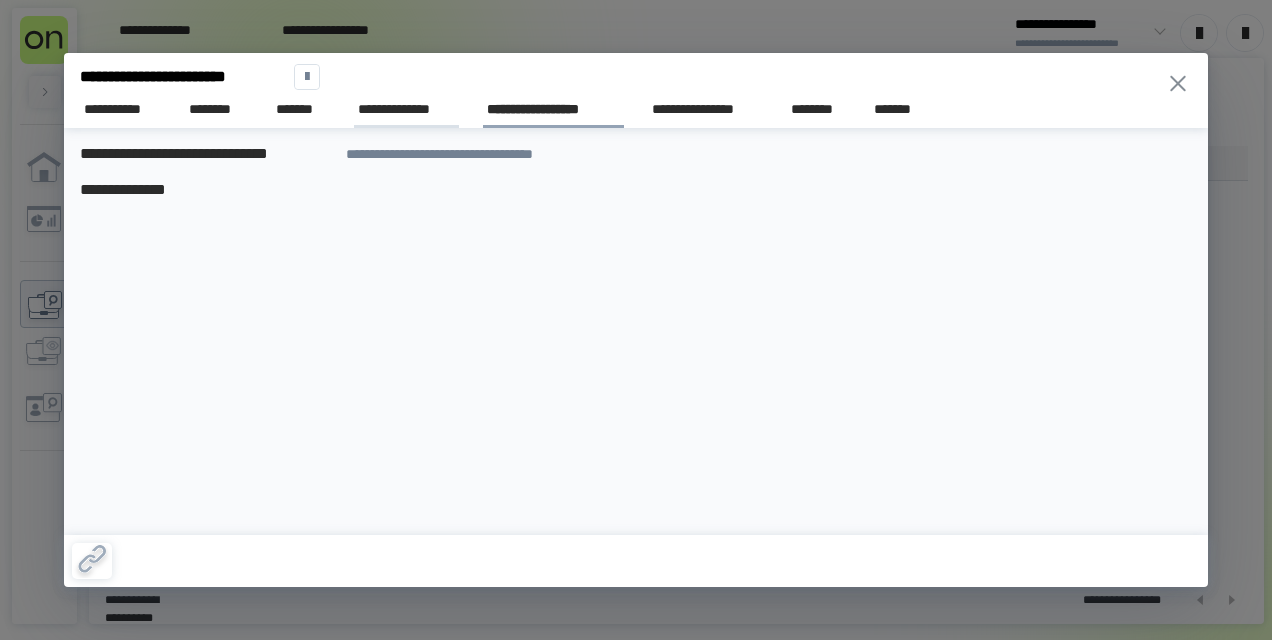click on "**********" at bounding box center (406, 109) 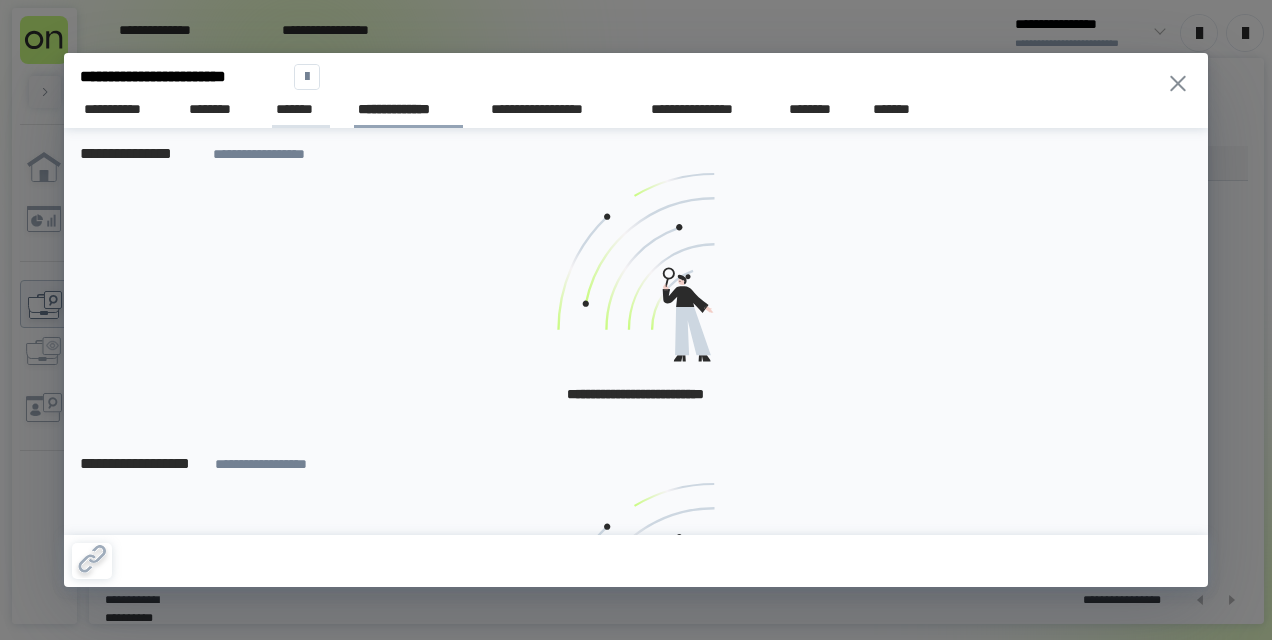 click on "*******" at bounding box center [301, 109] 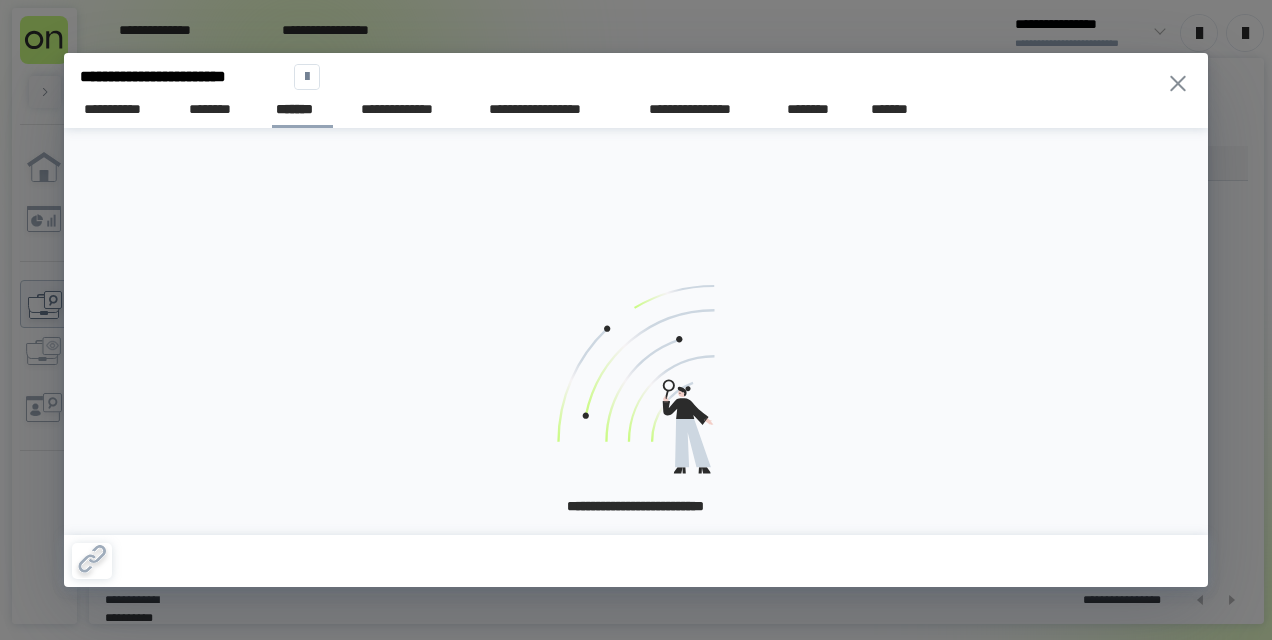 click on "**********" at bounding box center (636, 106) 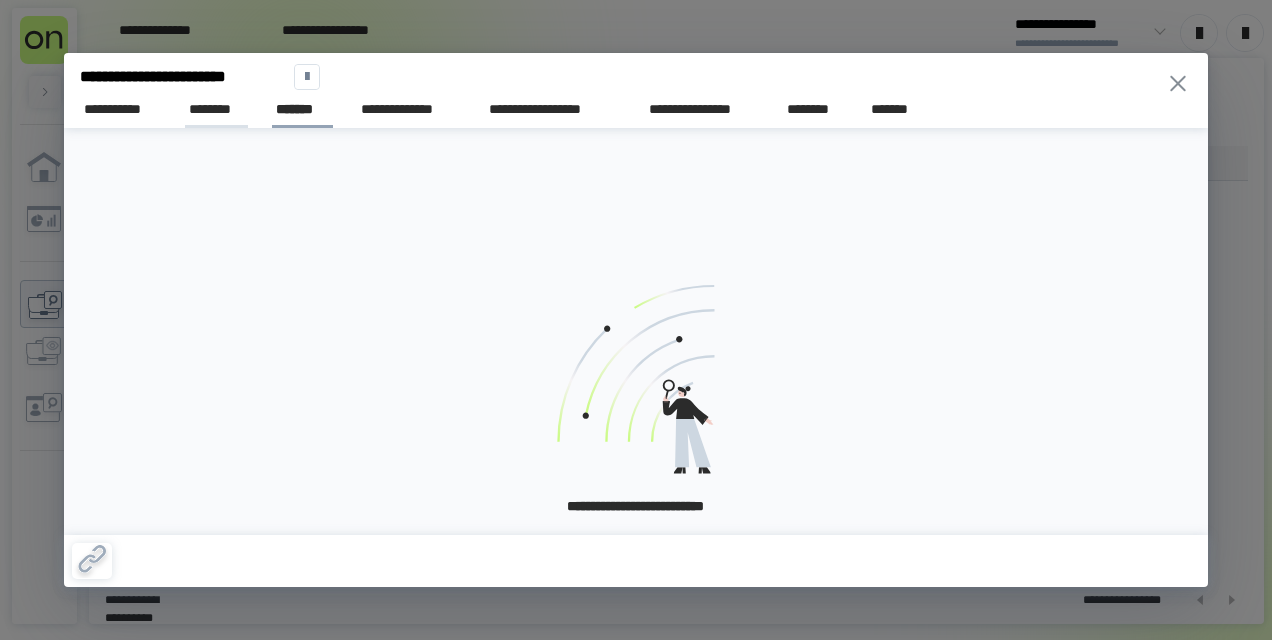 click on "********" at bounding box center [216, 109] 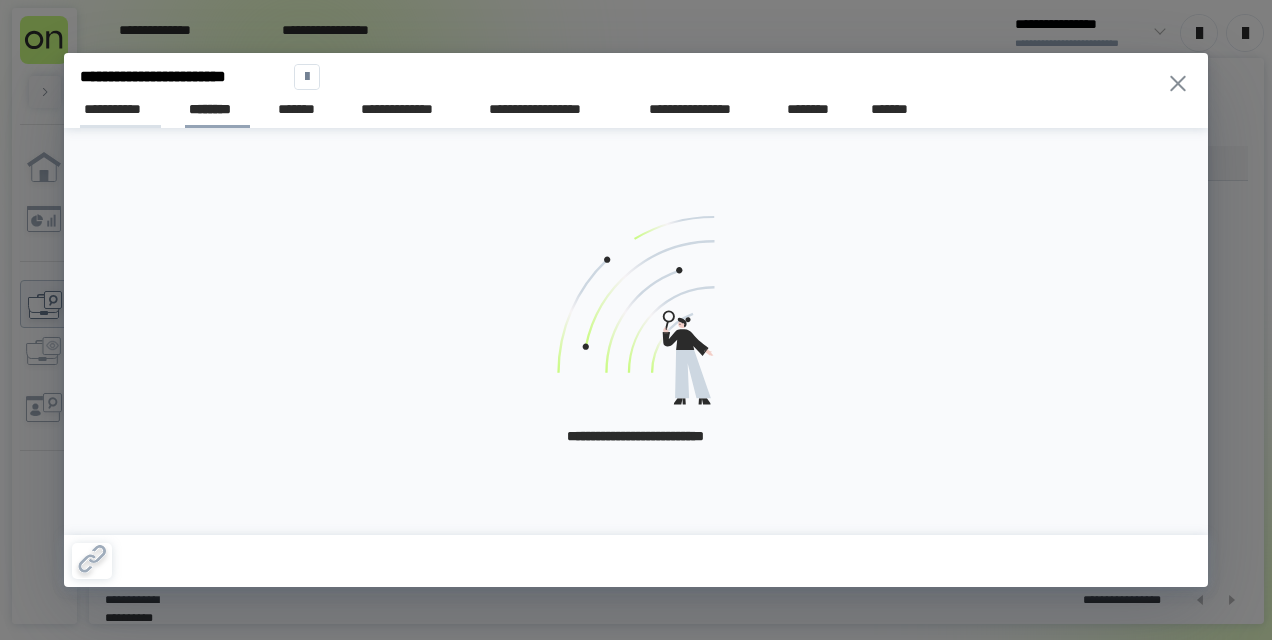 click on "**********" at bounding box center [120, 109] 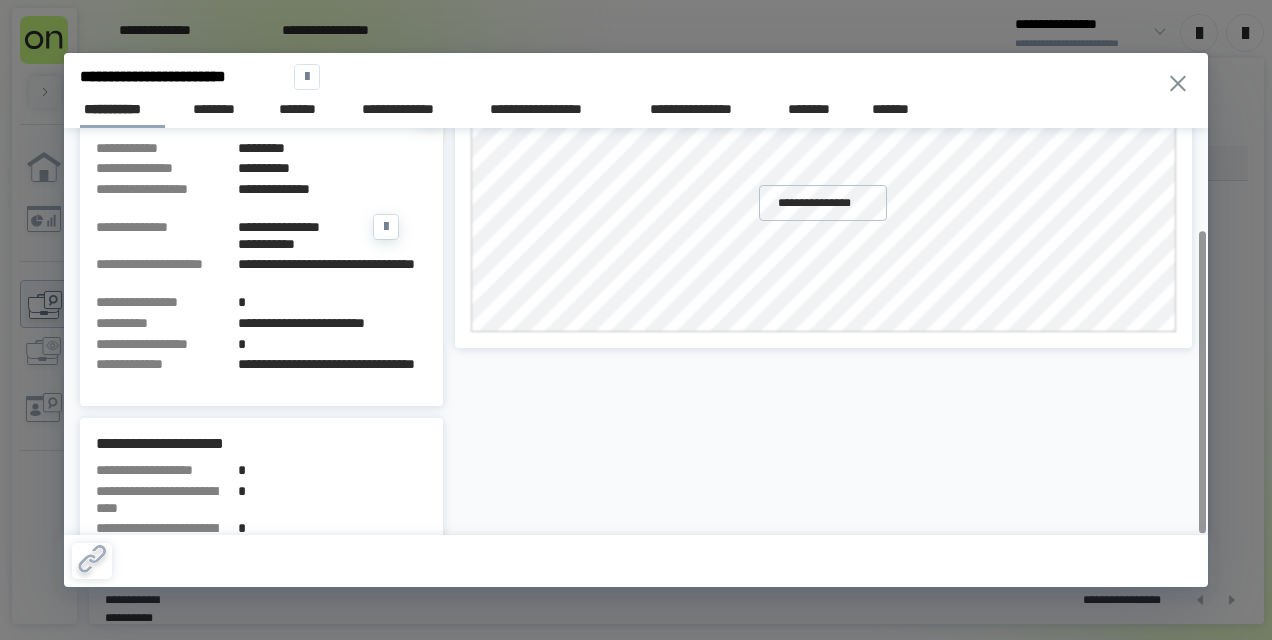 scroll, scrollTop: 136, scrollLeft: 0, axis: vertical 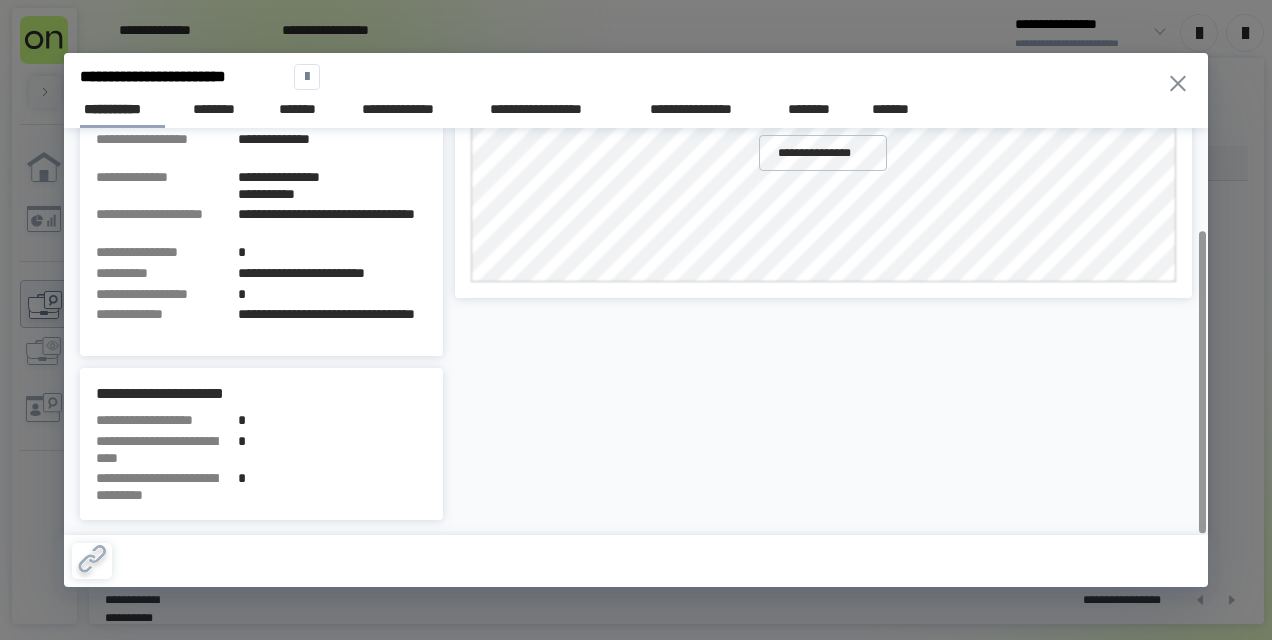 click 